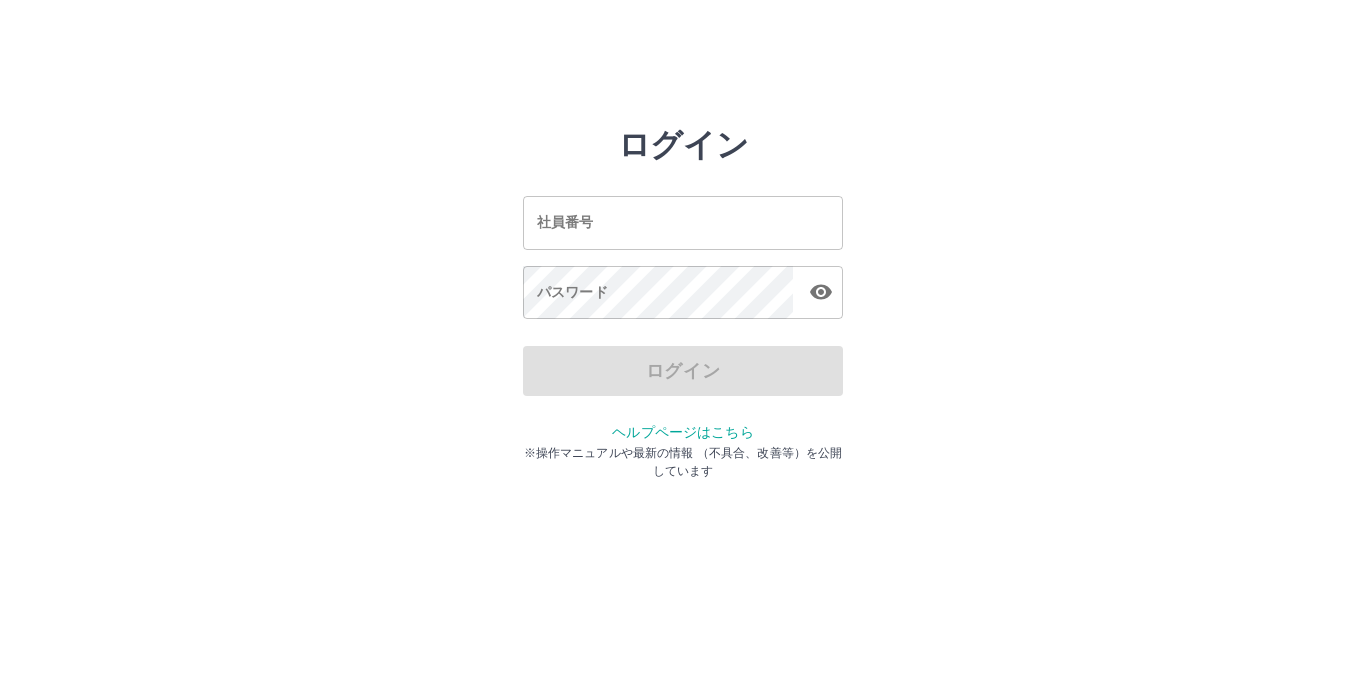 scroll, scrollTop: 0, scrollLeft: 0, axis: both 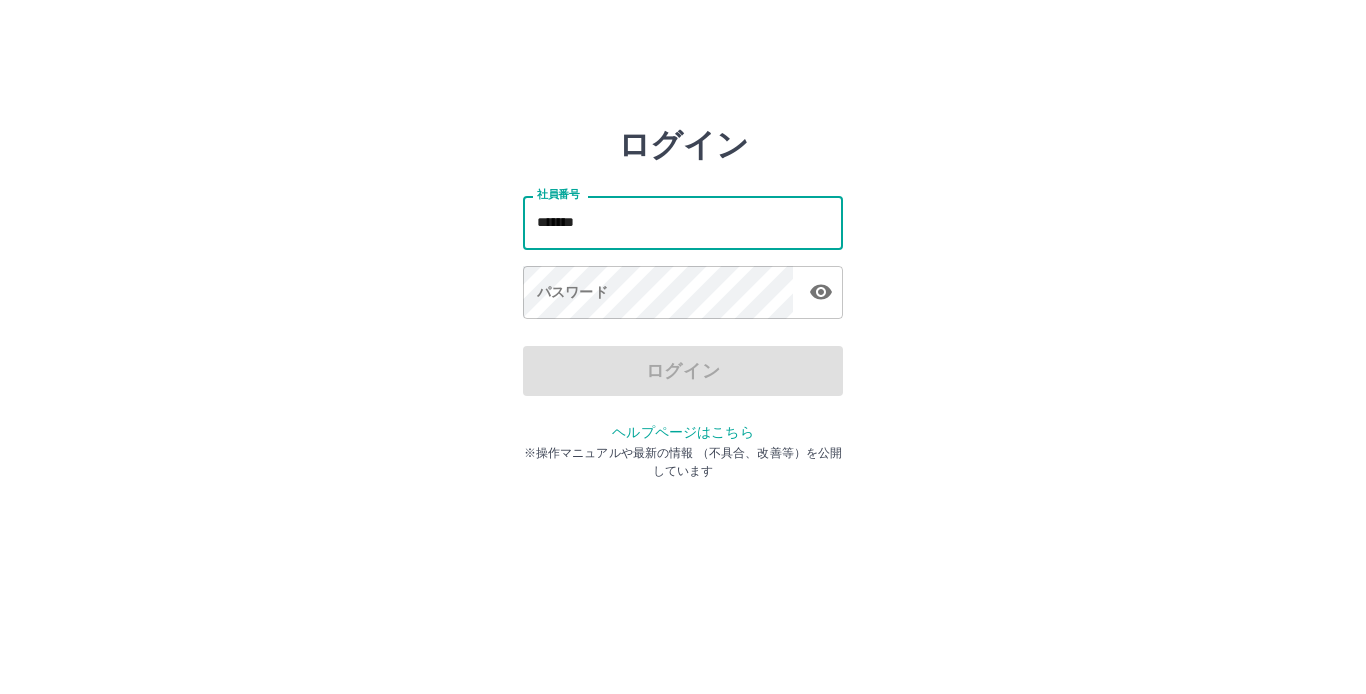type on "*******" 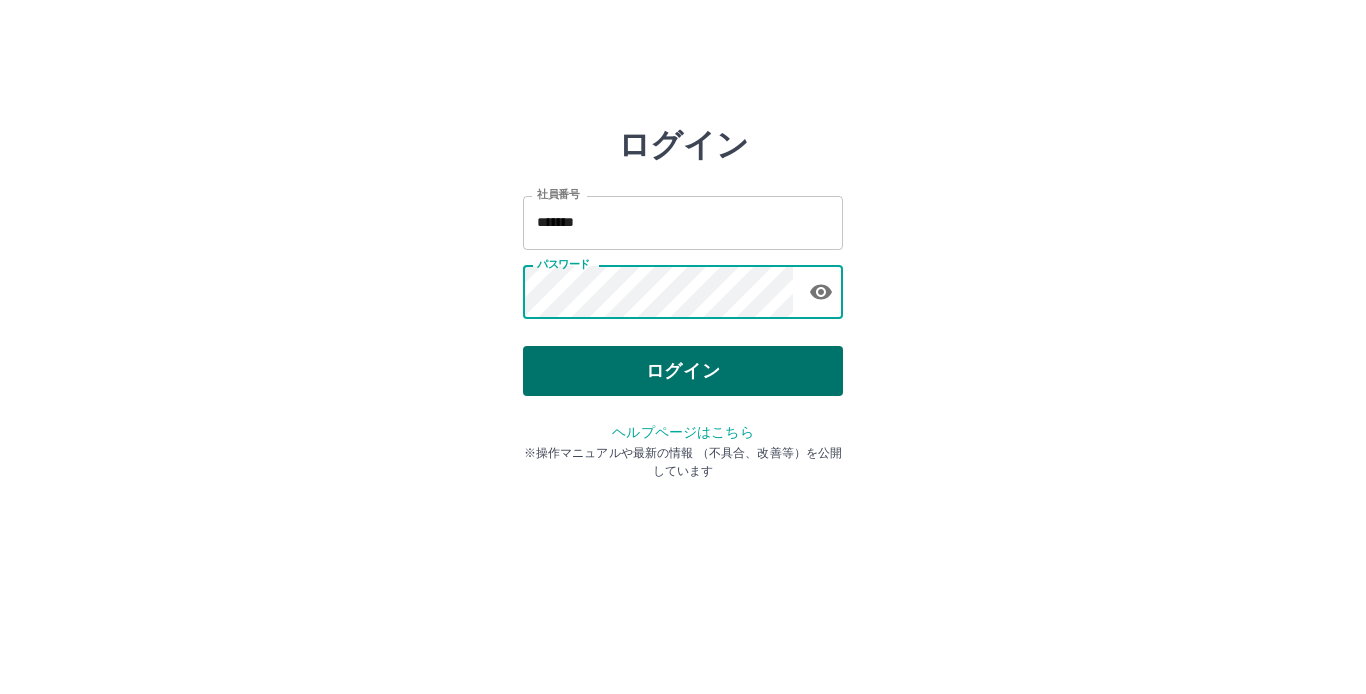 click on "ログイン" at bounding box center [683, 371] 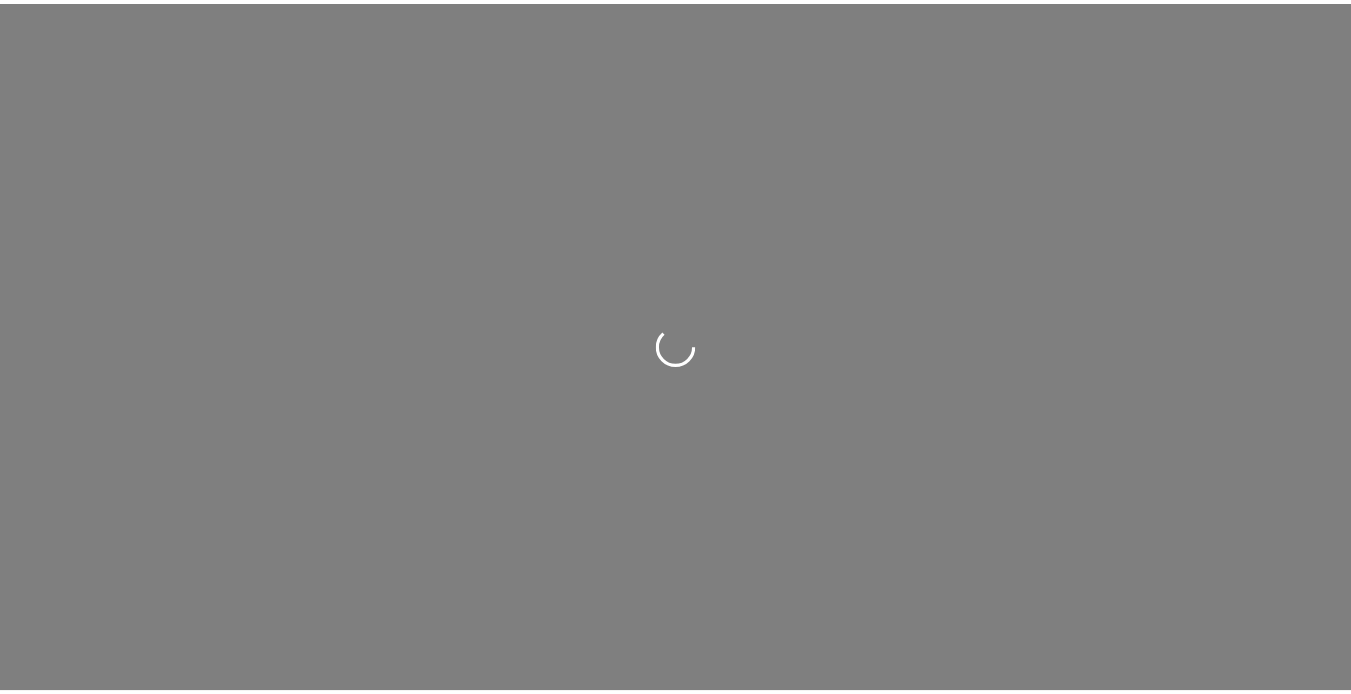 scroll, scrollTop: 0, scrollLeft: 0, axis: both 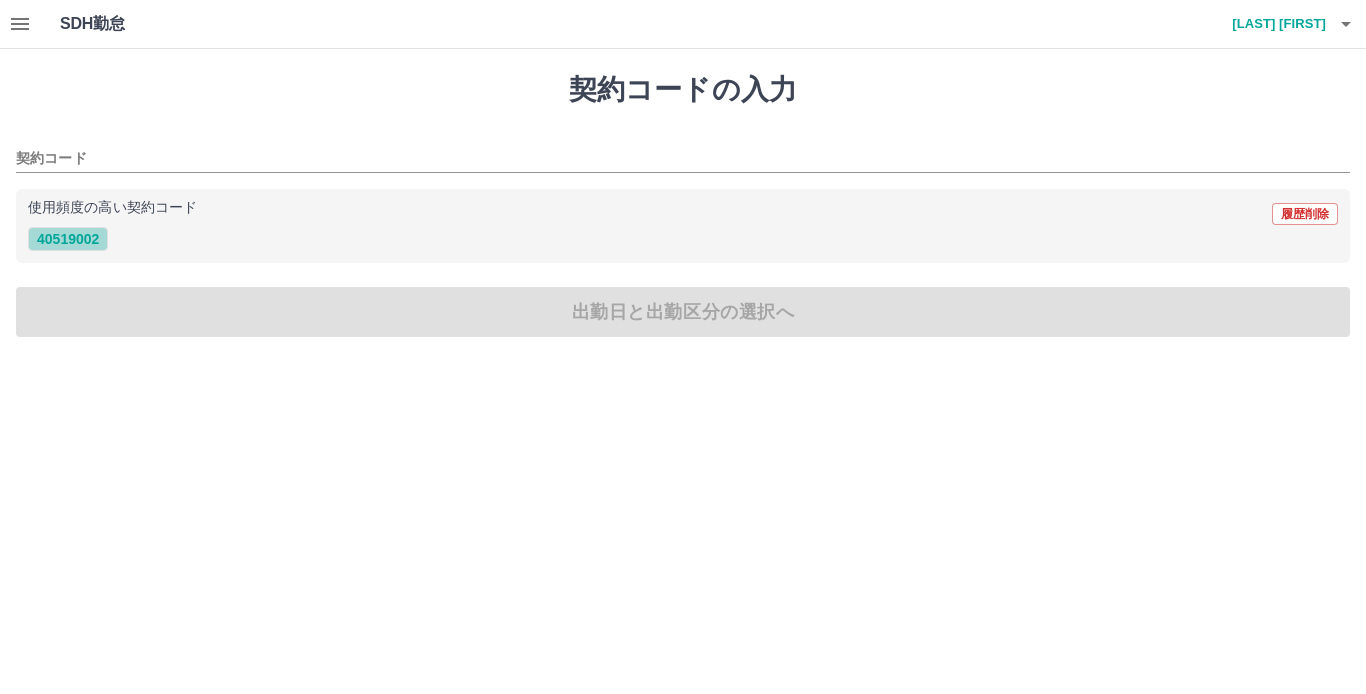 click on "40519002" at bounding box center (68, 239) 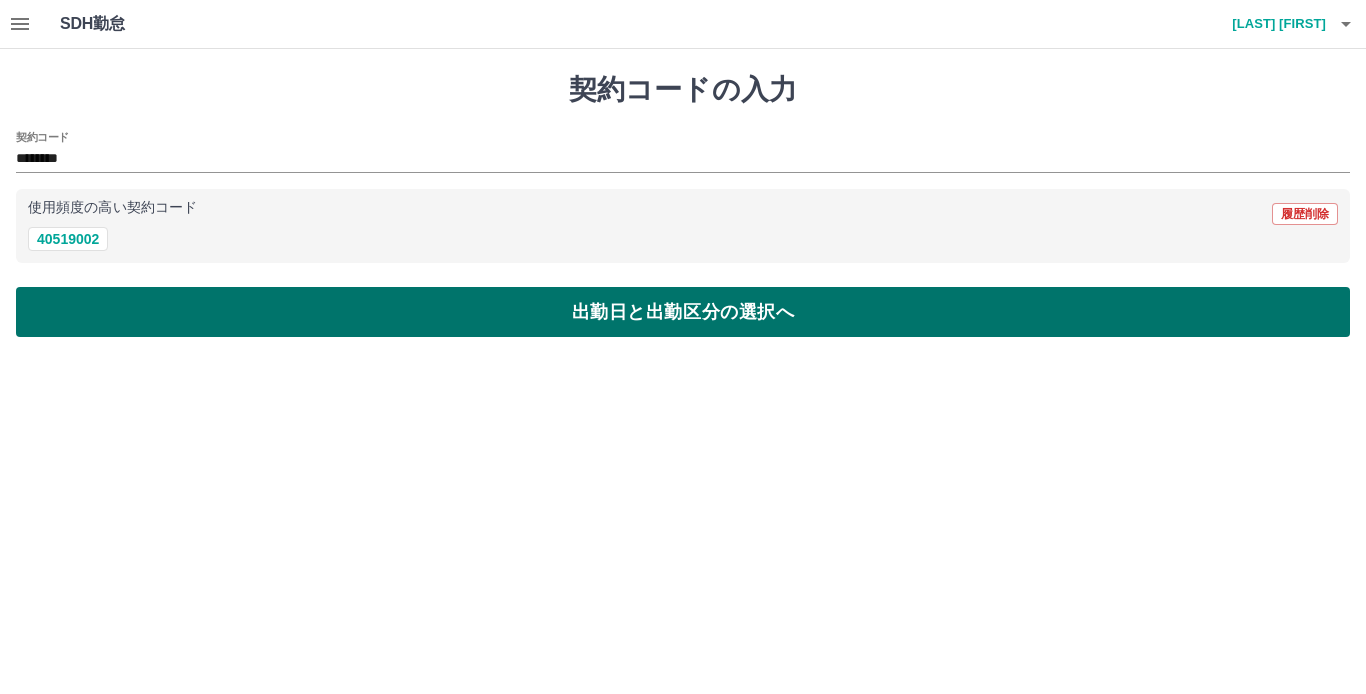 click on "出勤日と出勤区分の選択へ" at bounding box center (683, 312) 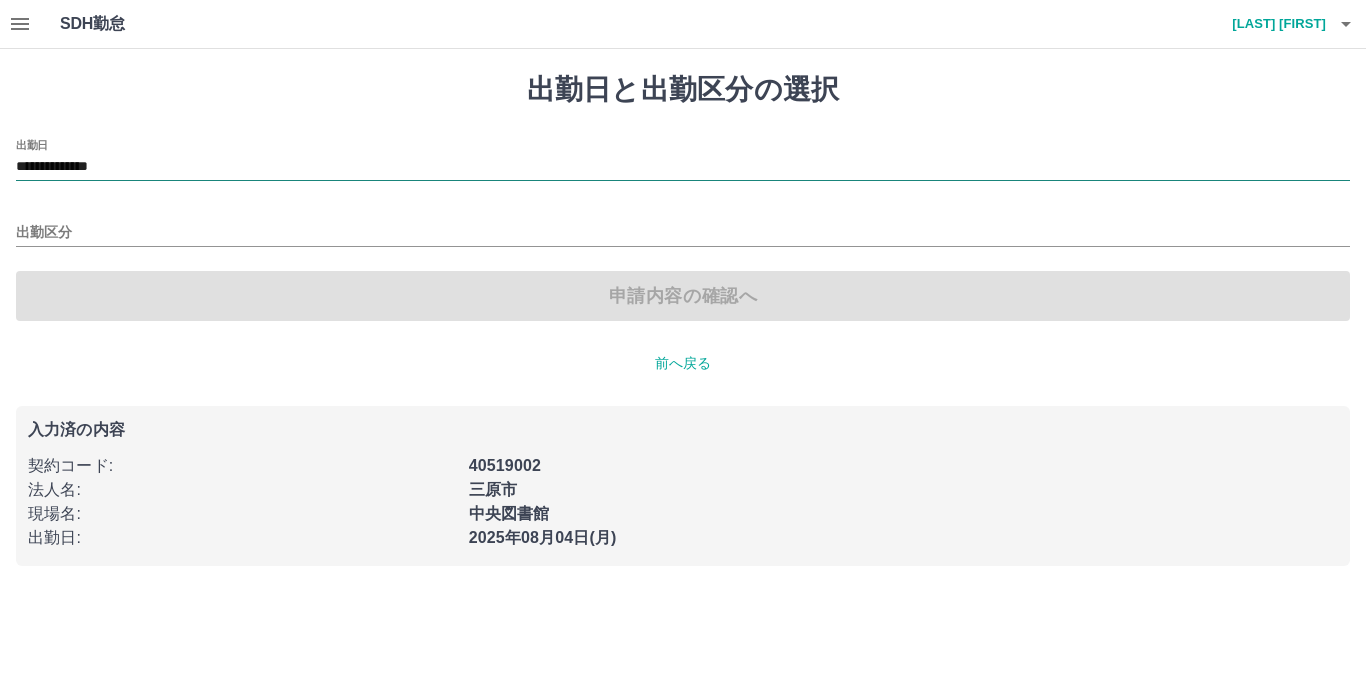 click on "**********" at bounding box center (683, 167) 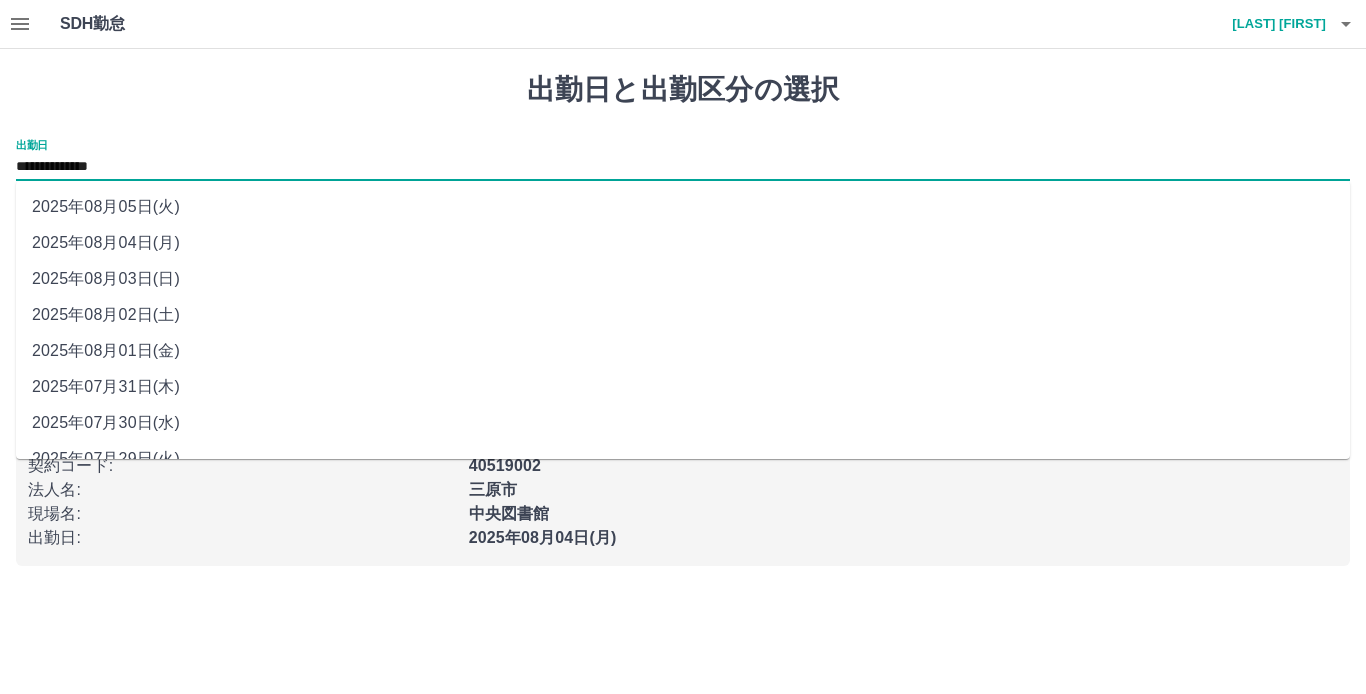 drag, startPoint x: 173, startPoint y: 168, endPoint x: 101, endPoint y: 208, distance: 82.36504 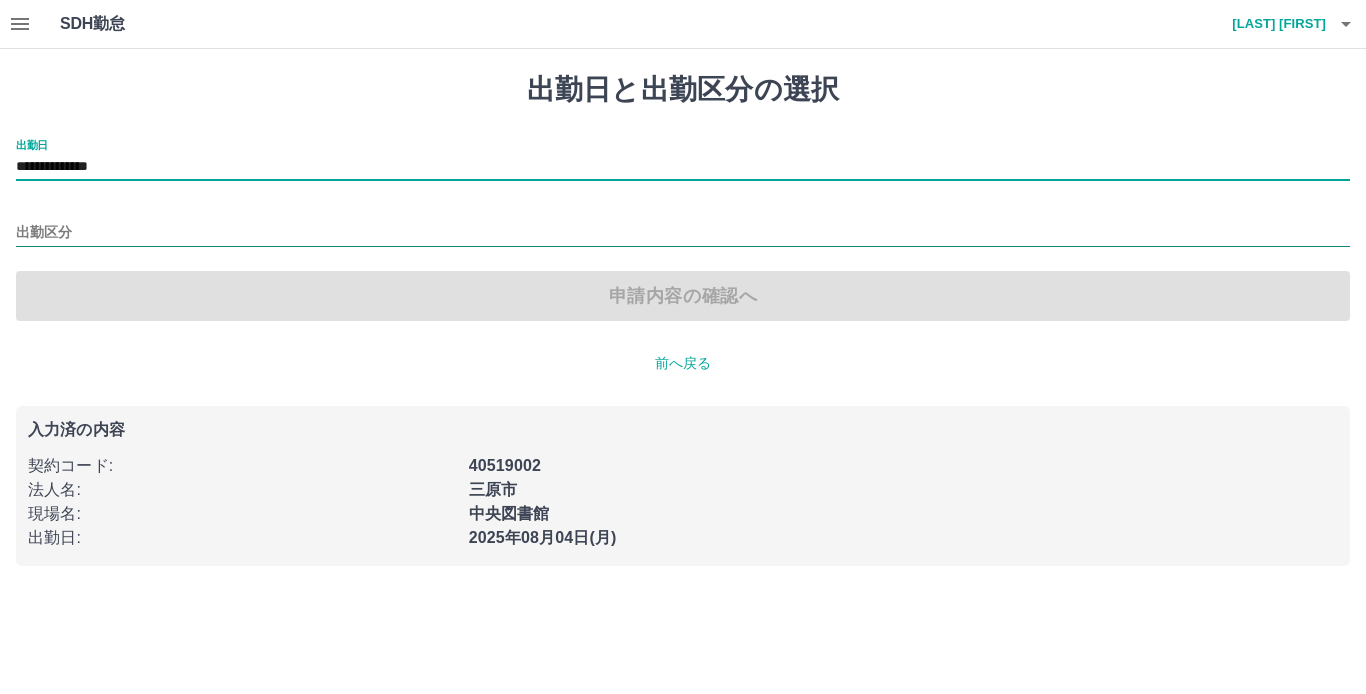 click on "出勤区分" at bounding box center [683, 233] 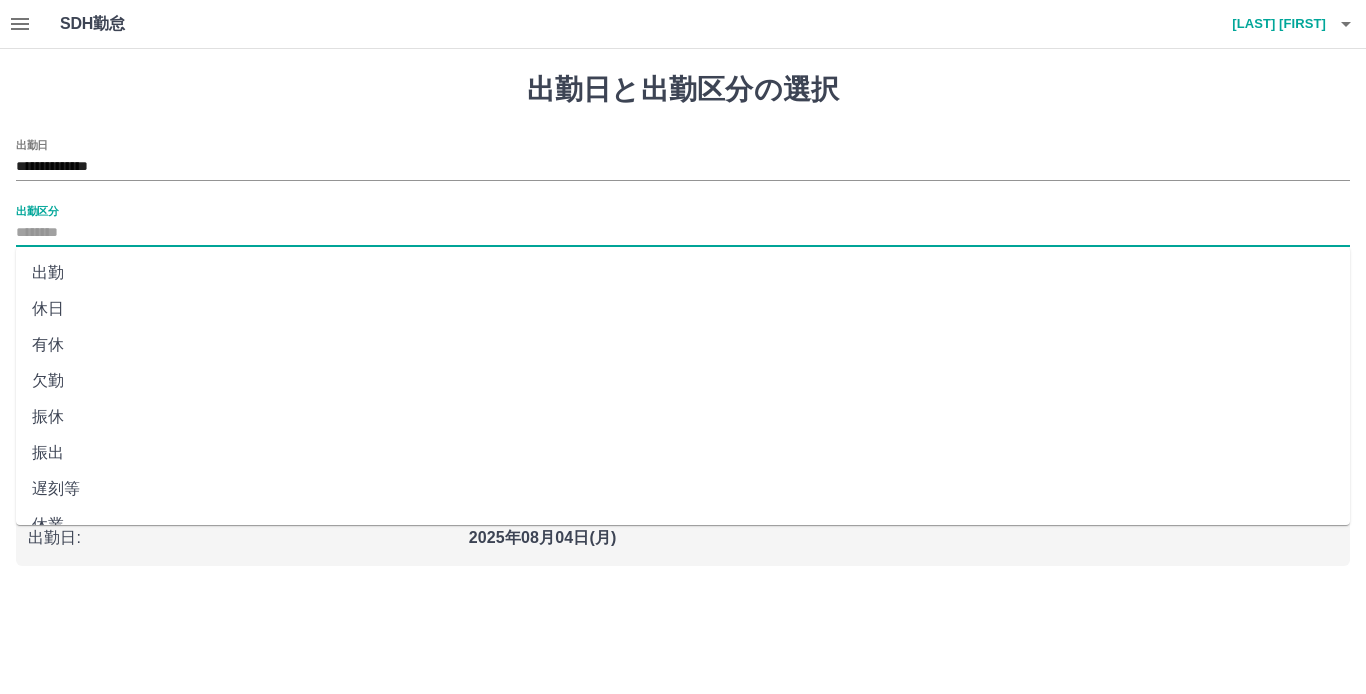 click on "出勤" at bounding box center (683, 273) 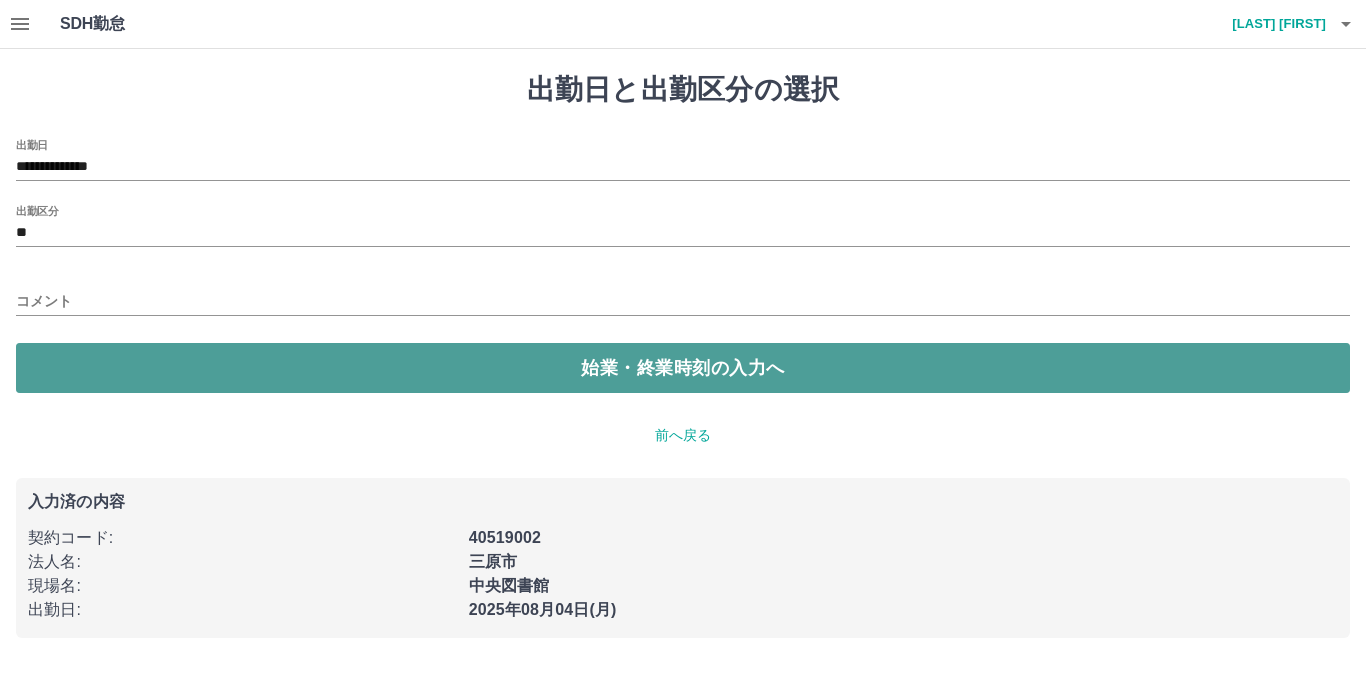 click on "始業・終業時刻の入力へ" at bounding box center (683, 368) 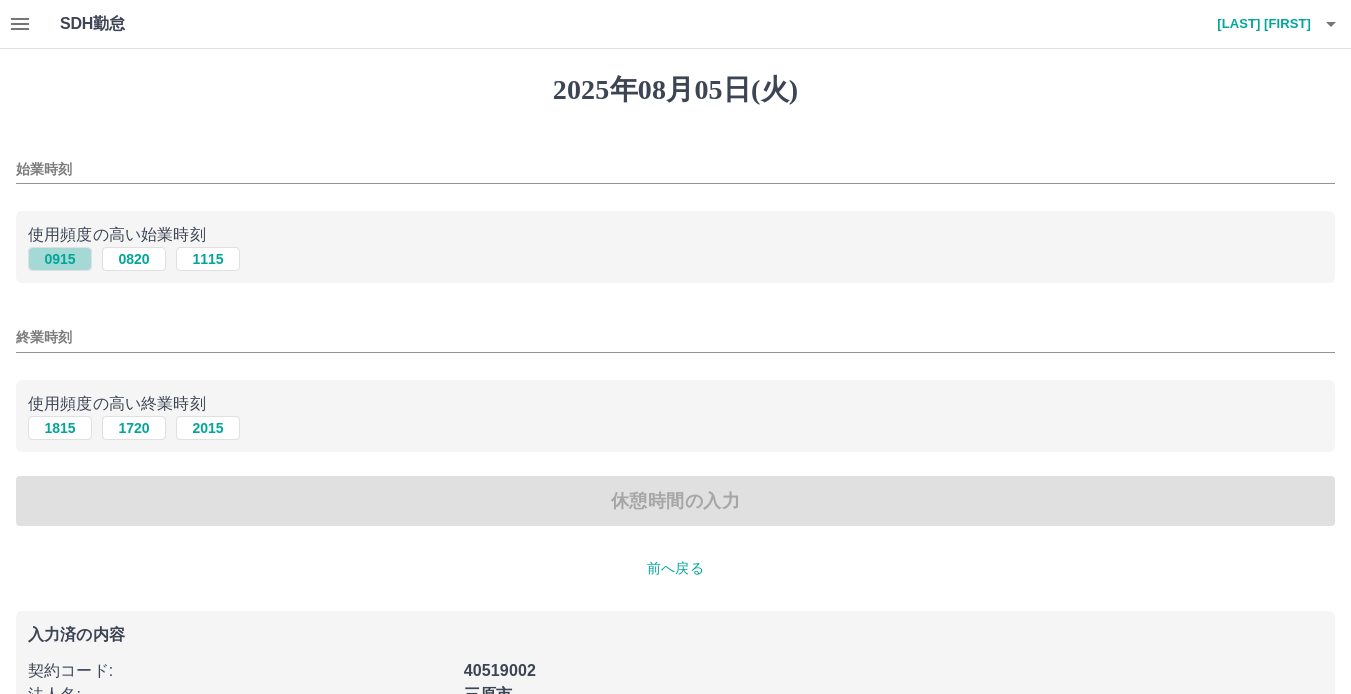 click on "0915" at bounding box center (60, 259) 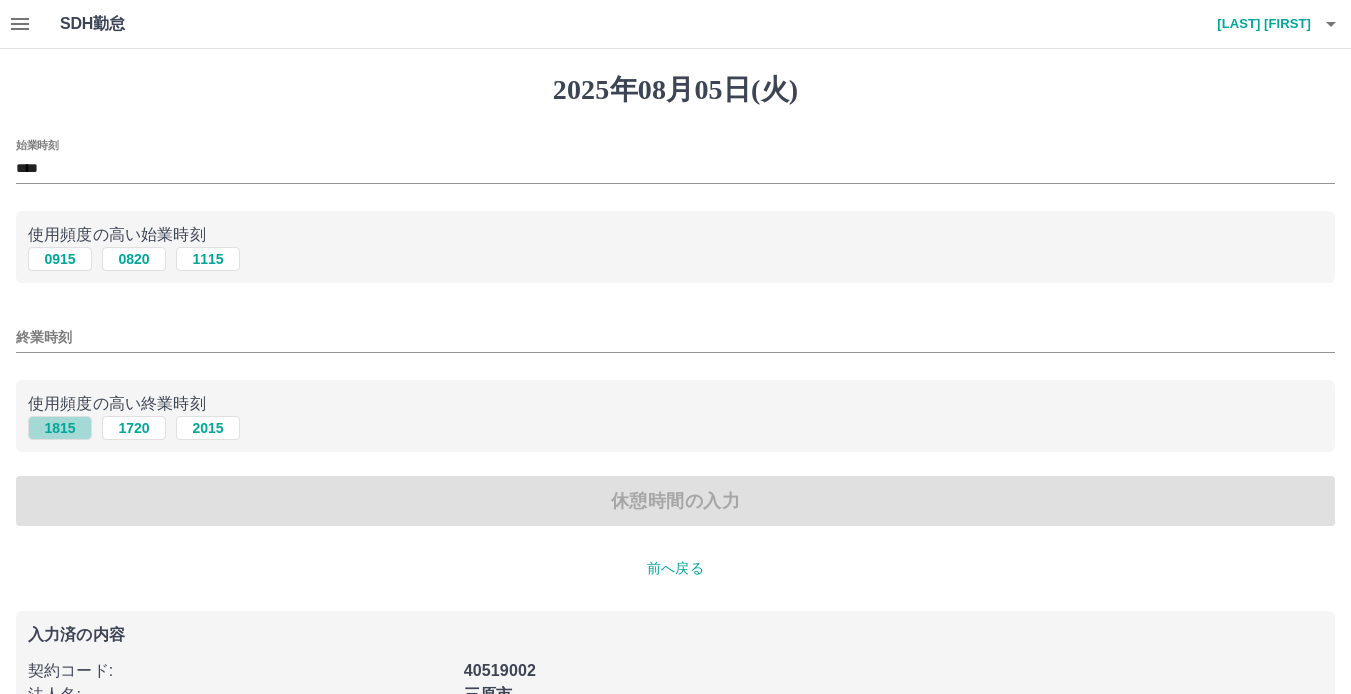 click on "1815" at bounding box center [60, 428] 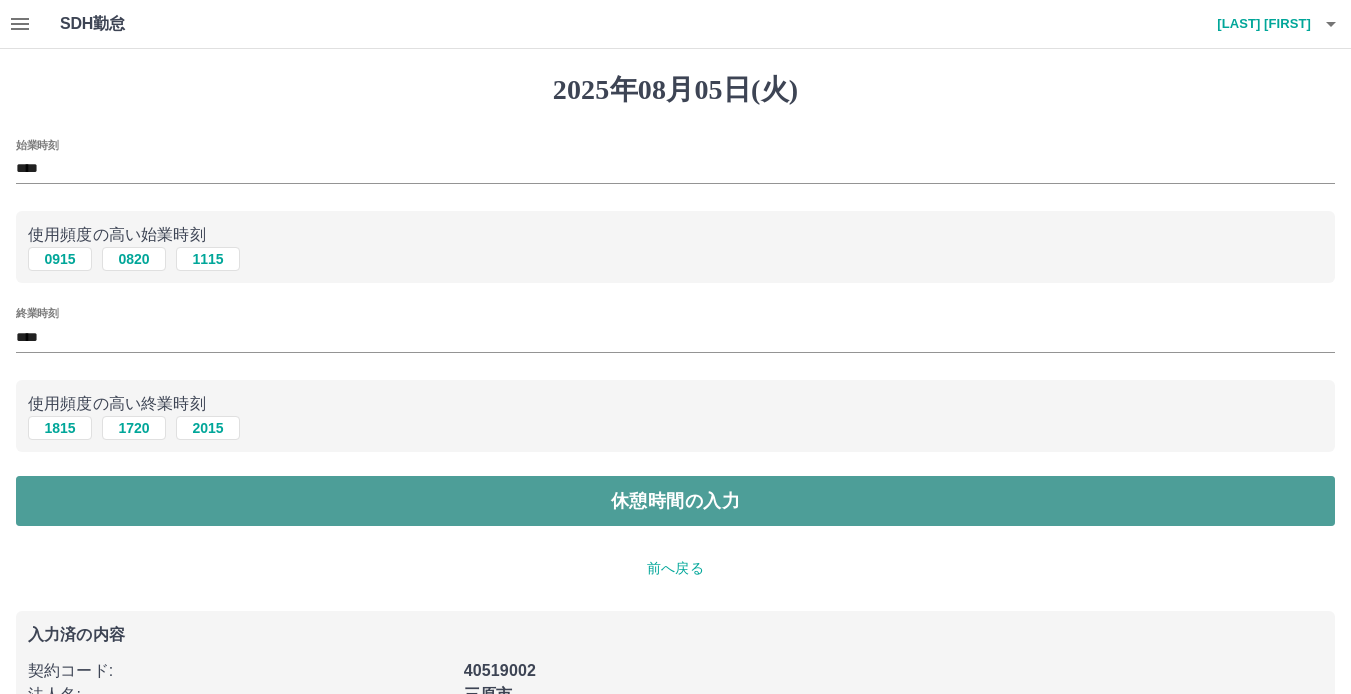 click on "休憩時間の入力" at bounding box center [675, 501] 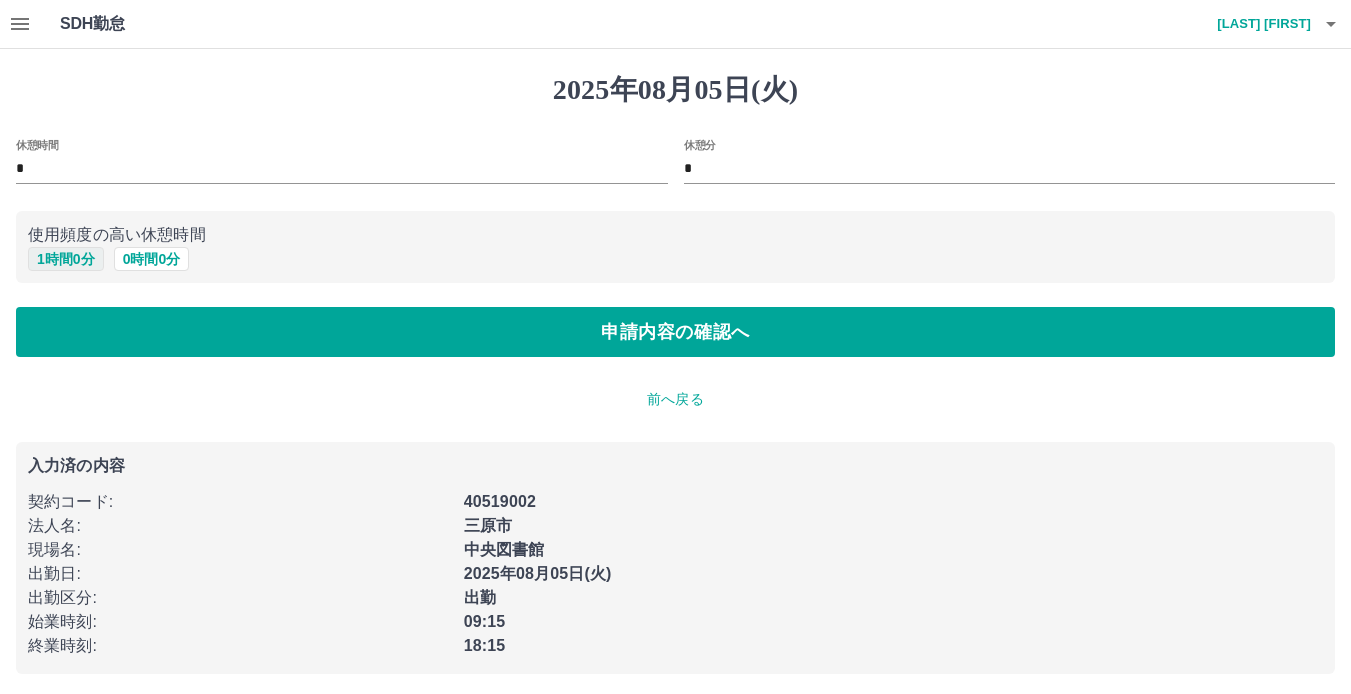 click on "1 時間 0 分" at bounding box center (66, 259) 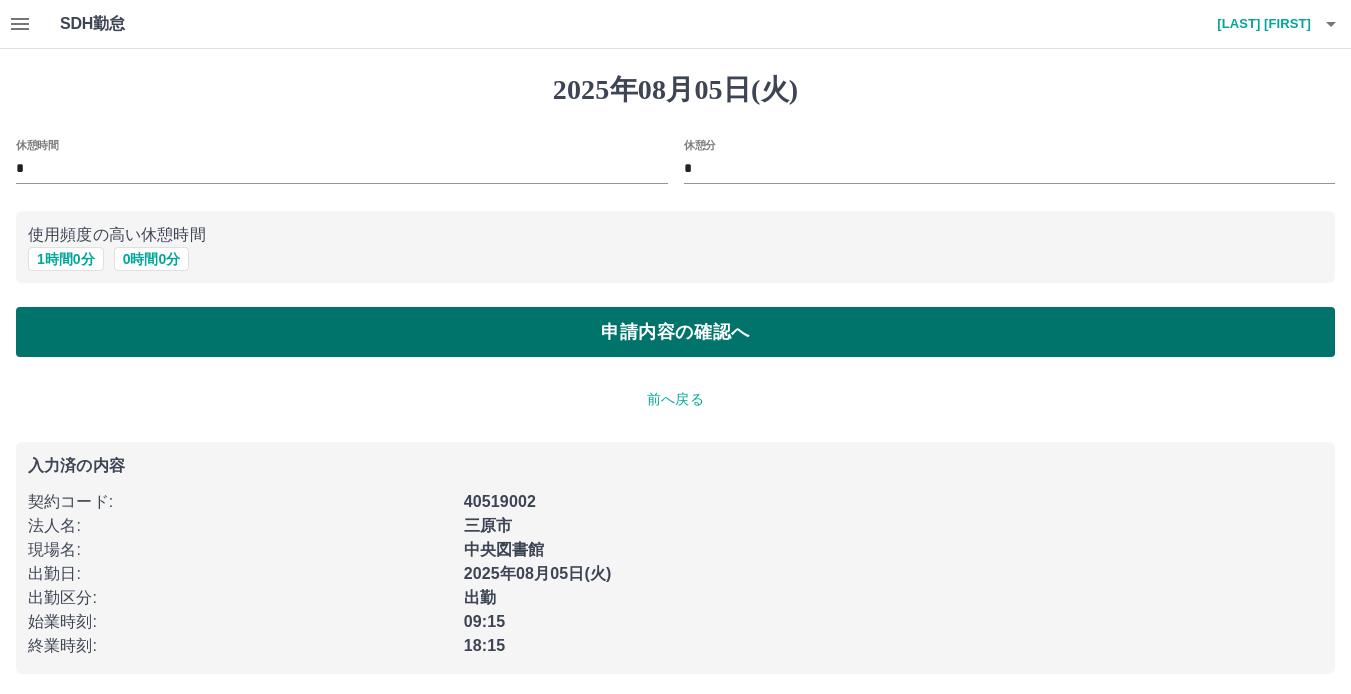 click on "申請内容の確認へ" at bounding box center (675, 332) 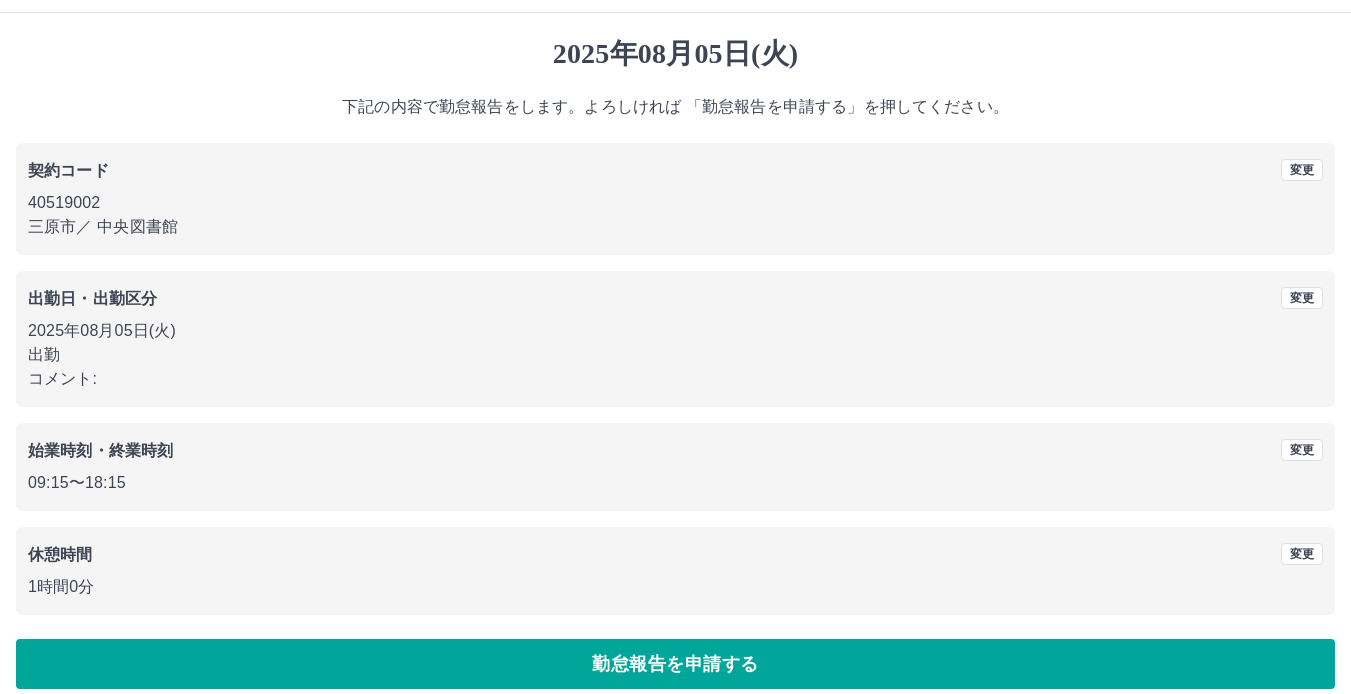 scroll, scrollTop: 55, scrollLeft: 0, axis: vertical 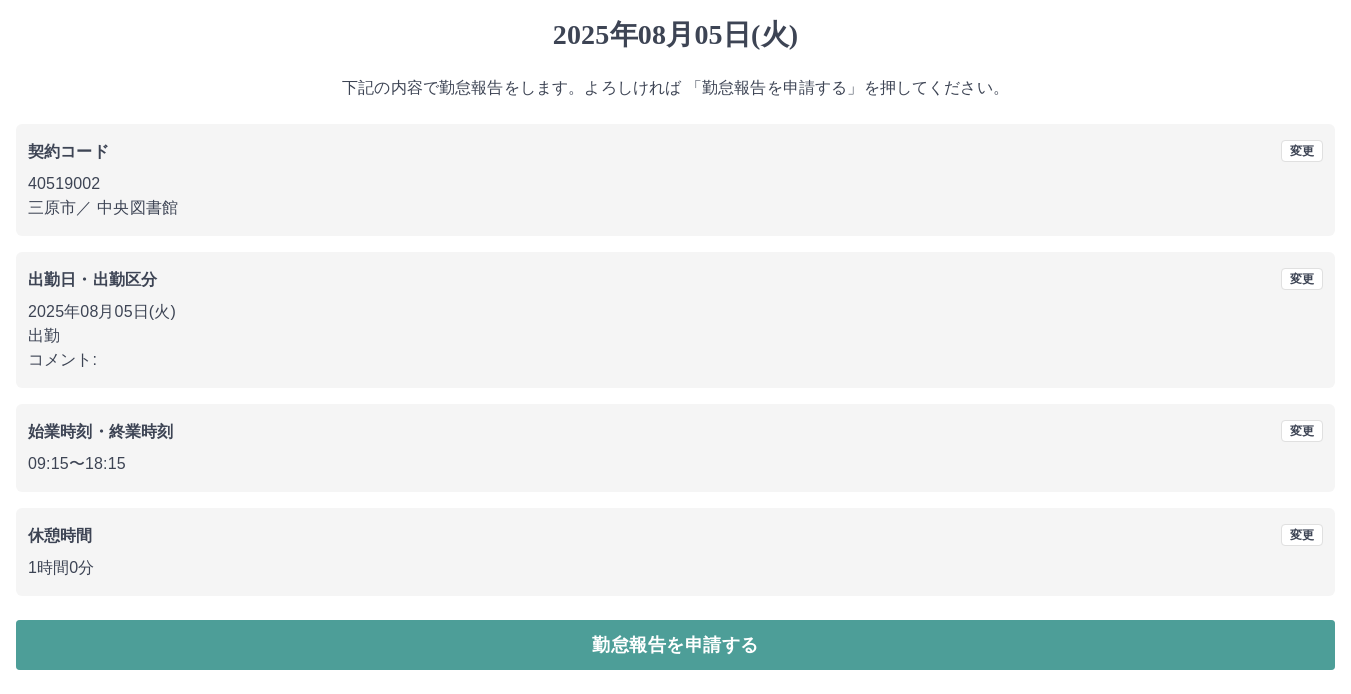 click on "勤怠報告を申請する" at bounding box center (675, 645) 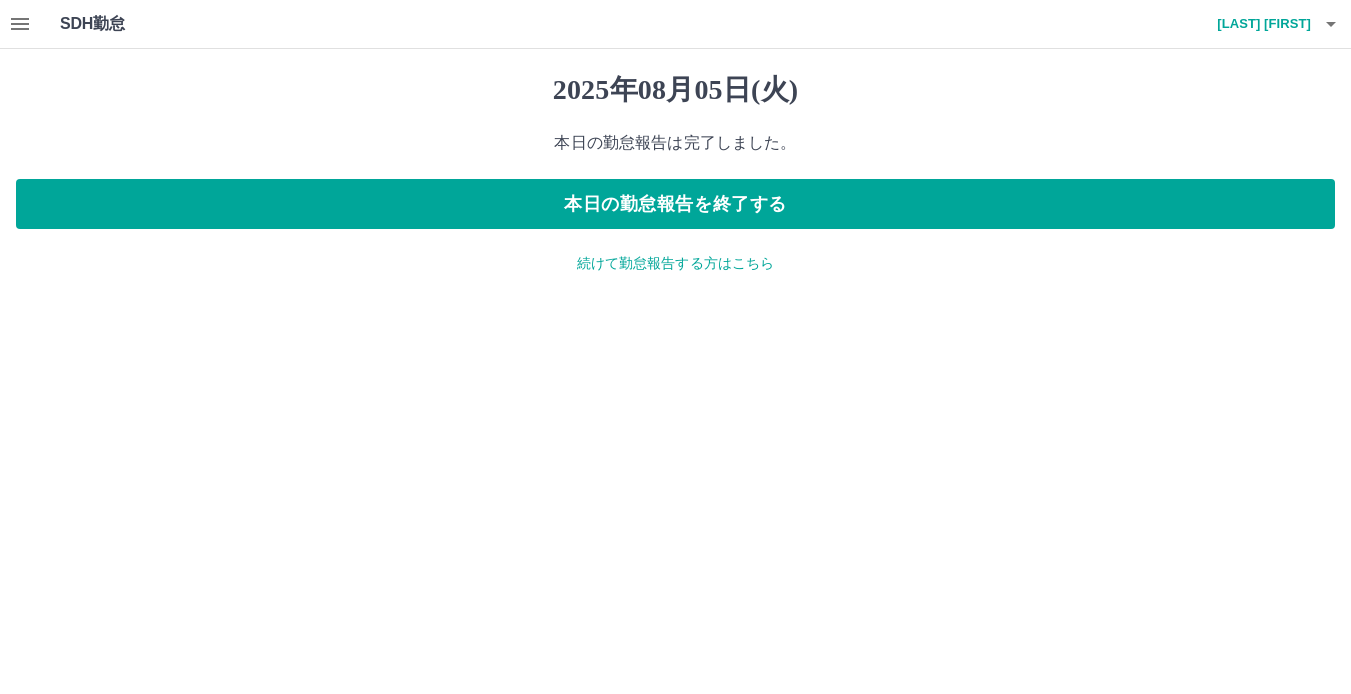 scroll, scrollTop: 0, scrollLeft: 0, axis: both 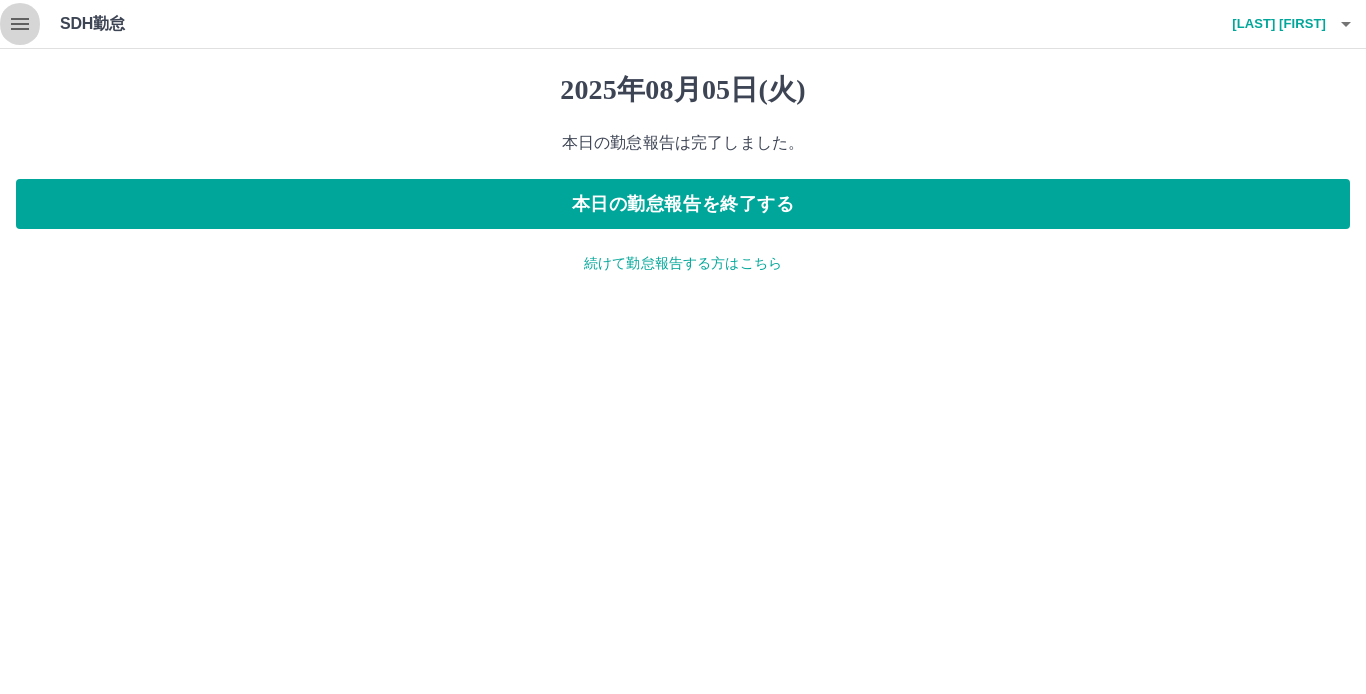 click 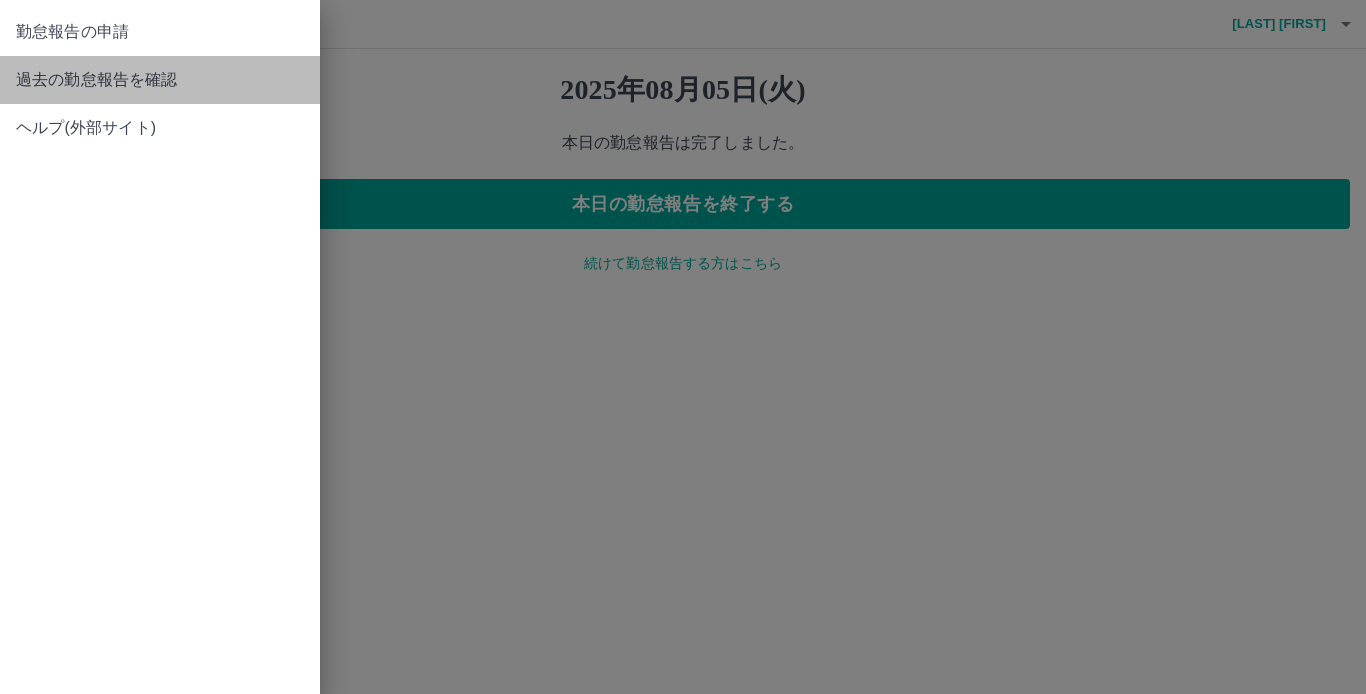 click on "過去の勤怠報告を確認" at bounding box center [160, 80] 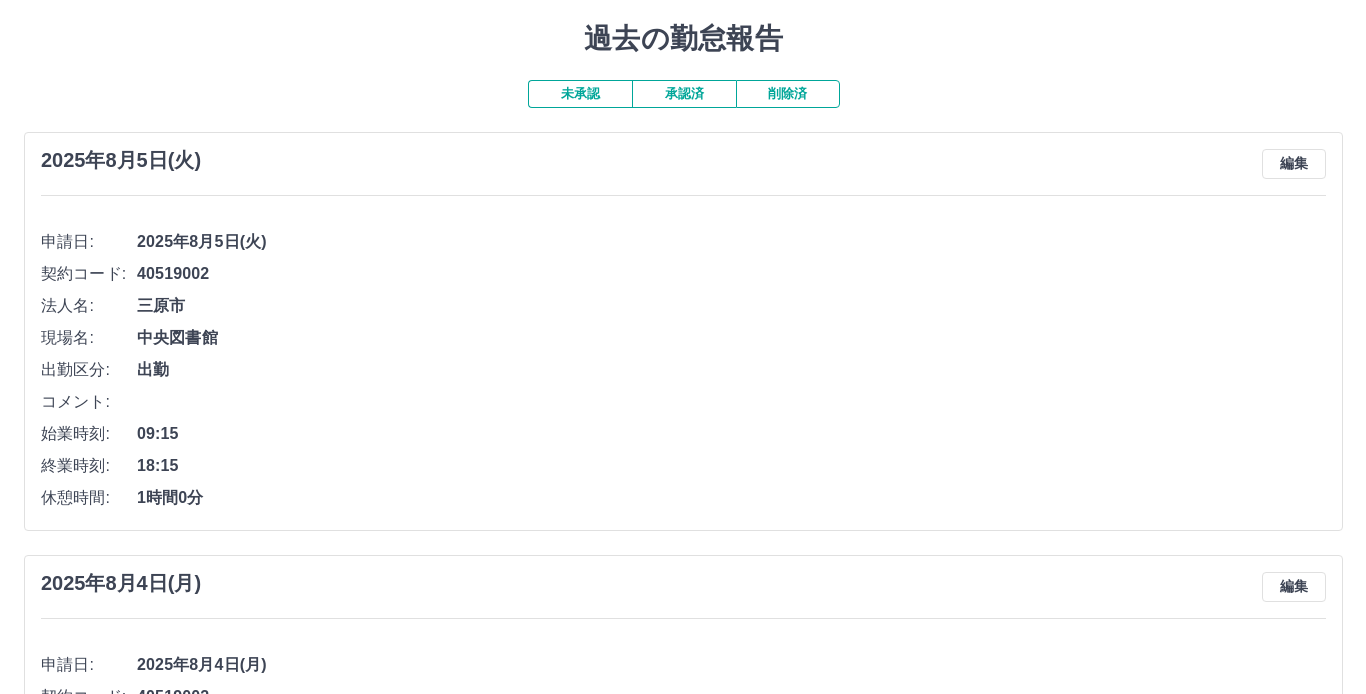 scroll, scrollTop: 0, scrollLeft: 0, axis: both 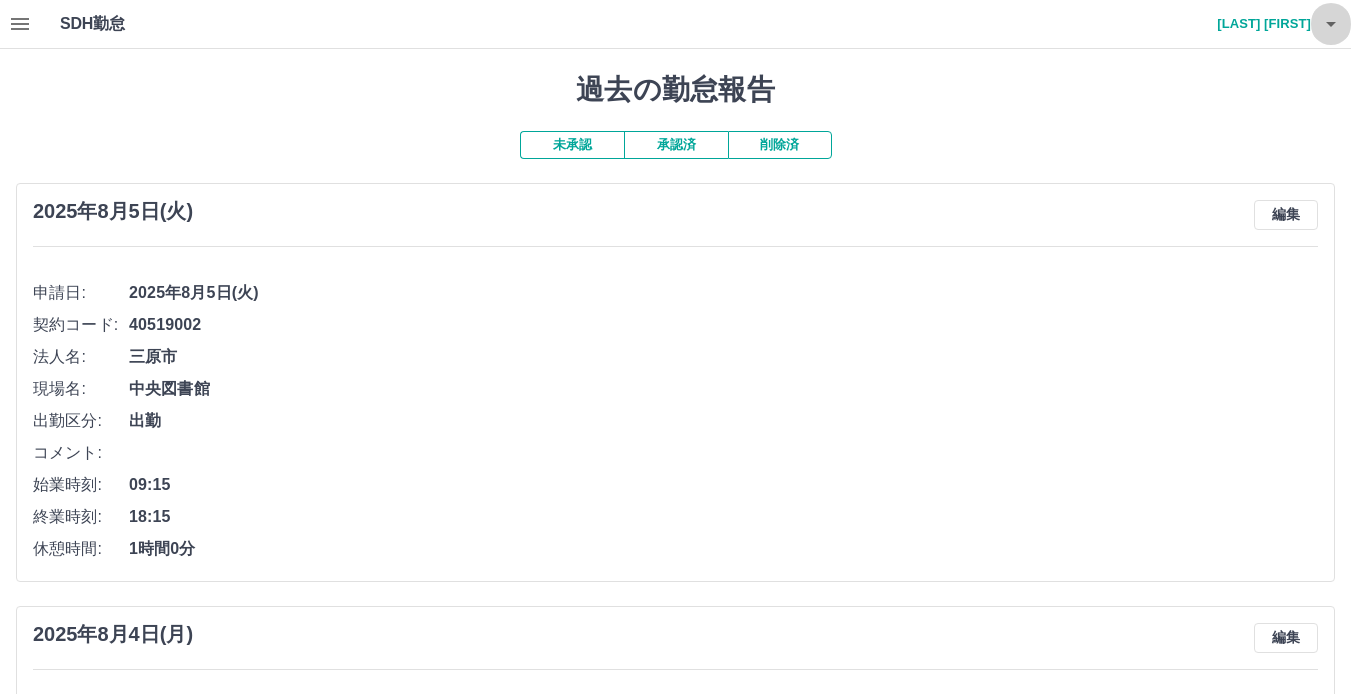 click 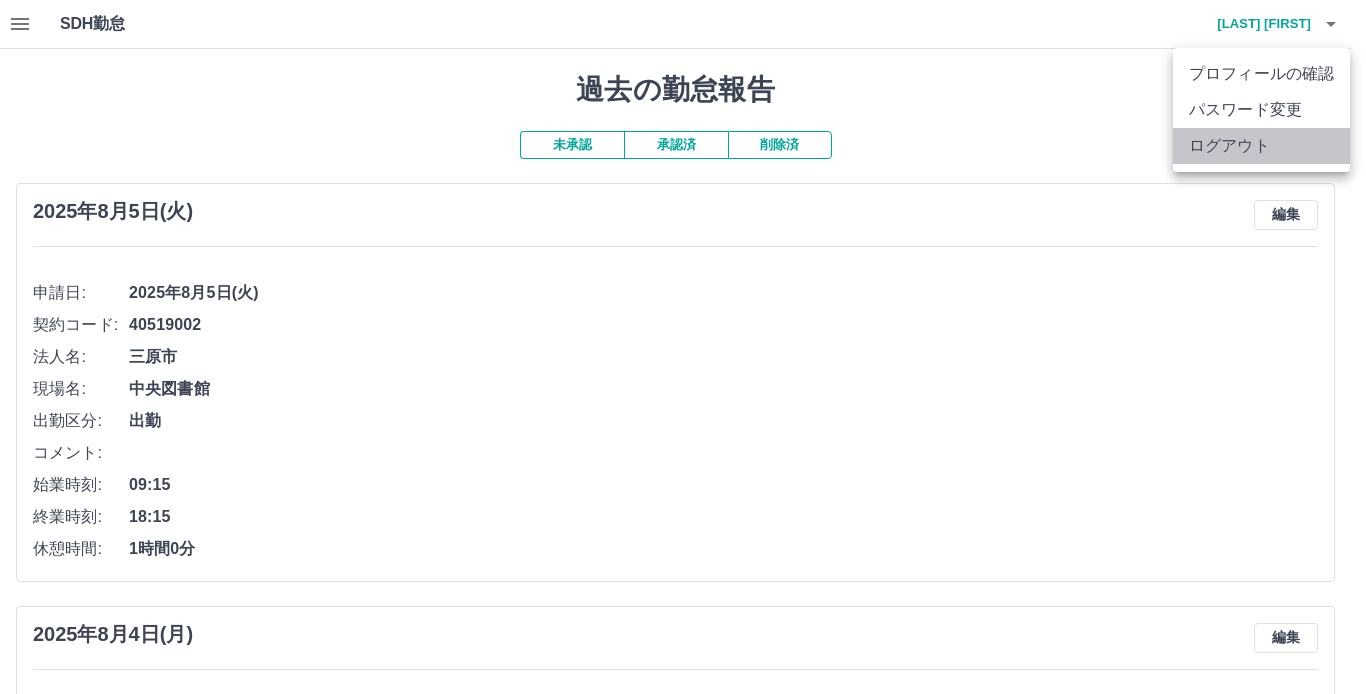 click on "ログアウト" at bounding box center (1261, 146) 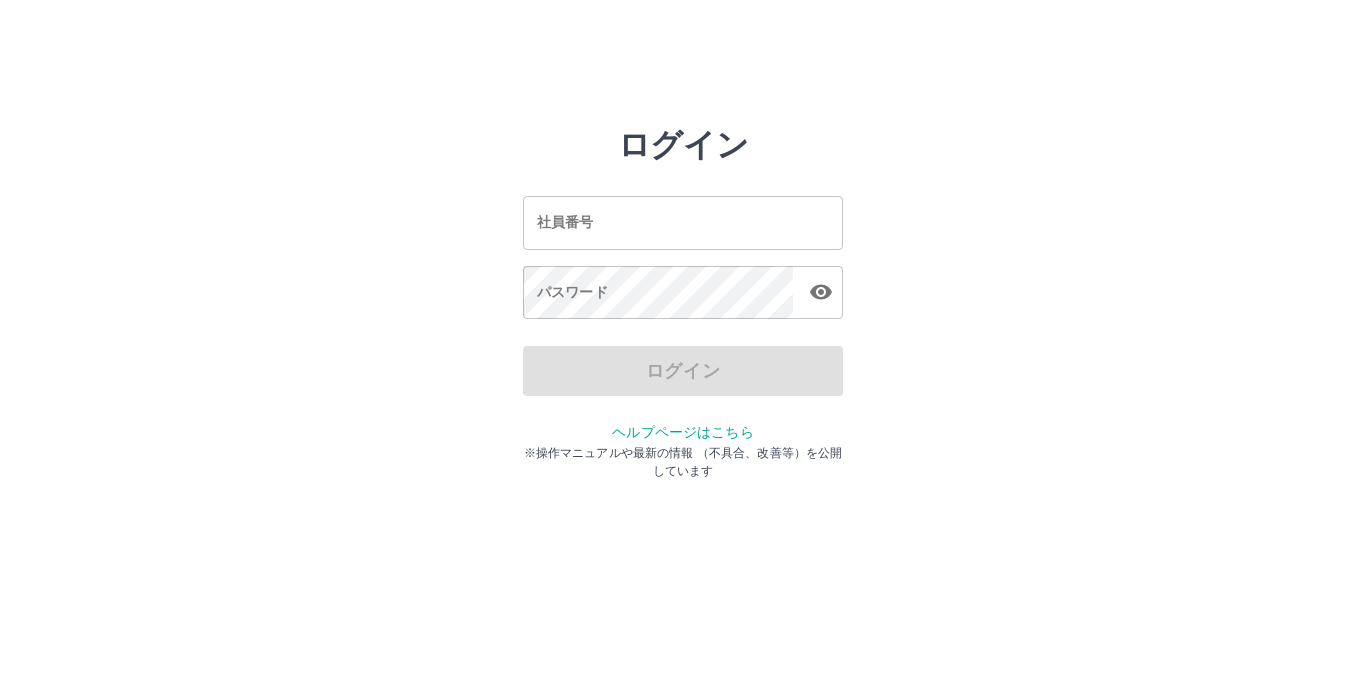 scroll, scrollTop: 0, scrollLeft: 0, axis: both 